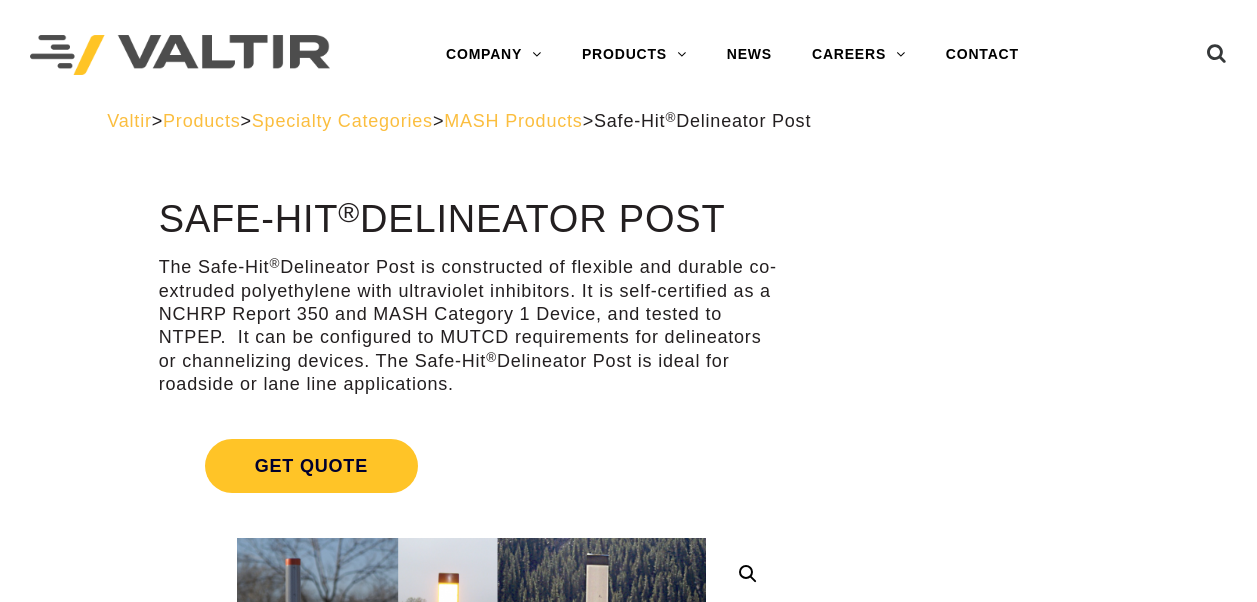 scroll, scrollTop: 0, scrollLeft: 0, axis: both 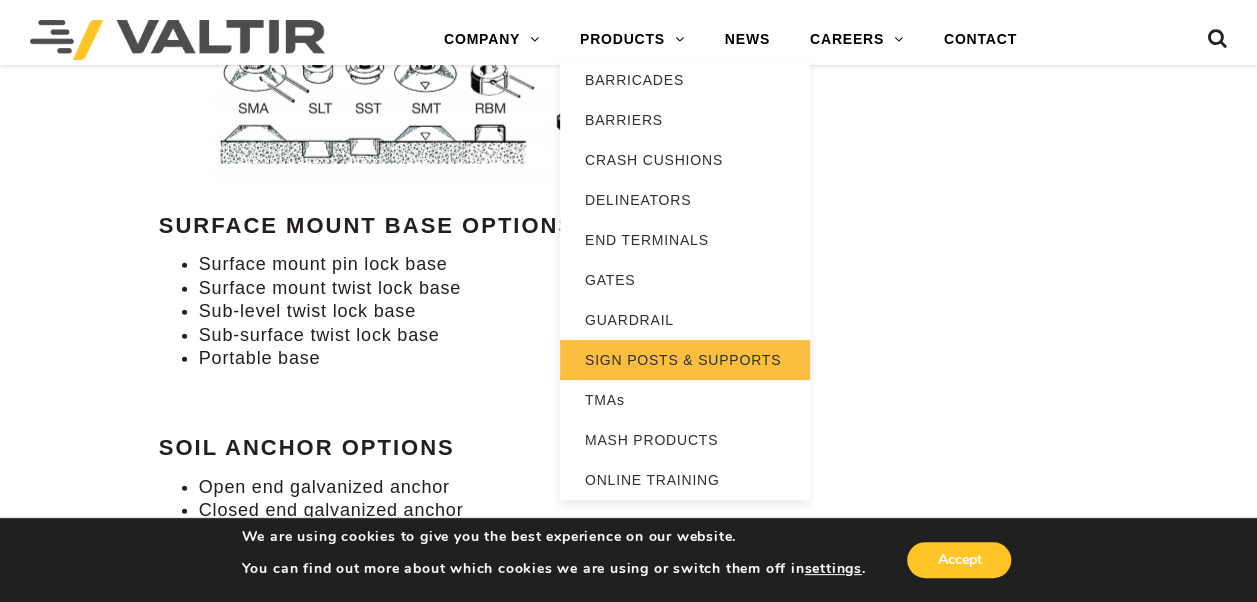 click on "SIGN POSTS & SUPPORTS" at bounding box center [685, 360] 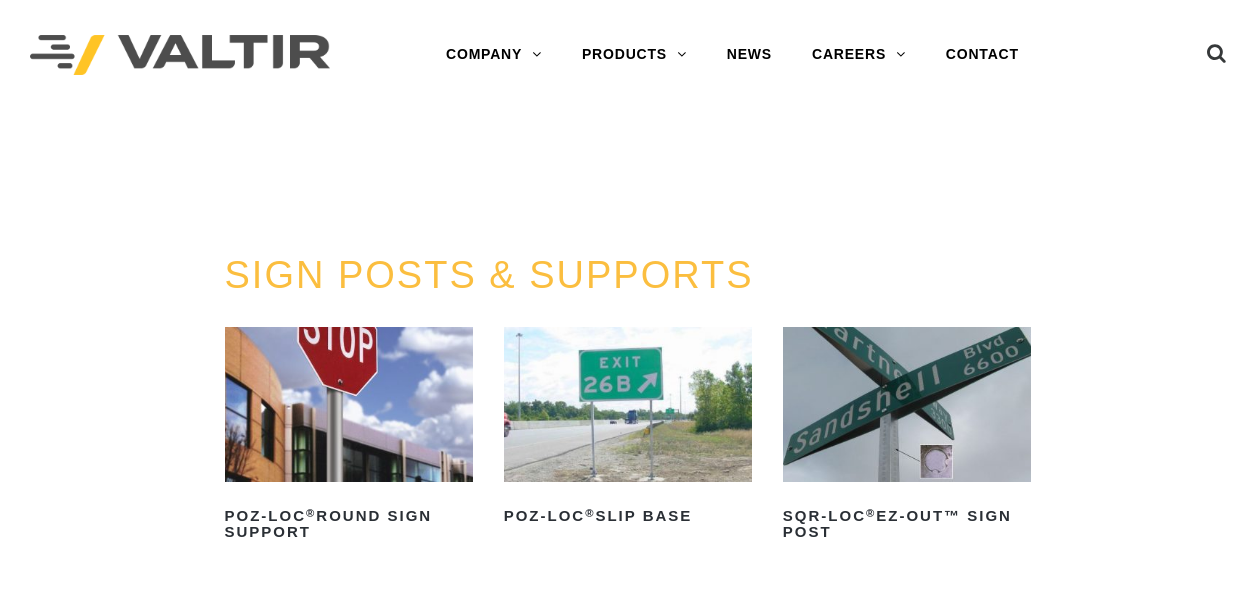 scroll, scrollTop: 0, scrollLeft: 0, axis: both 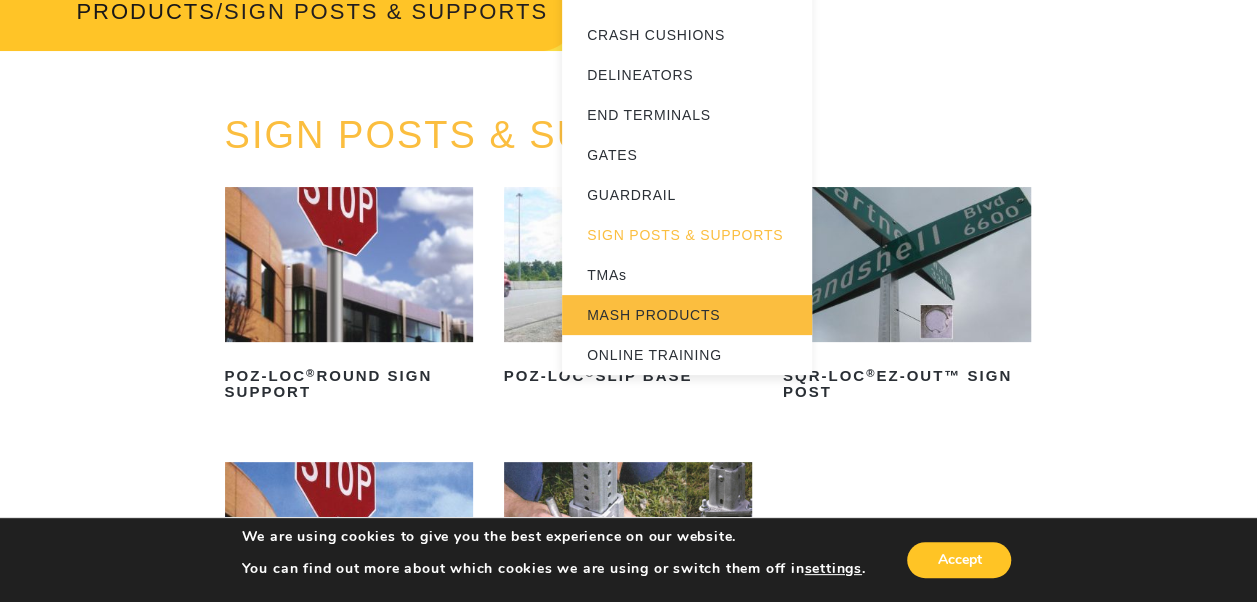 click on "MASH PRODUCTS" at bounding box center [687, 315] 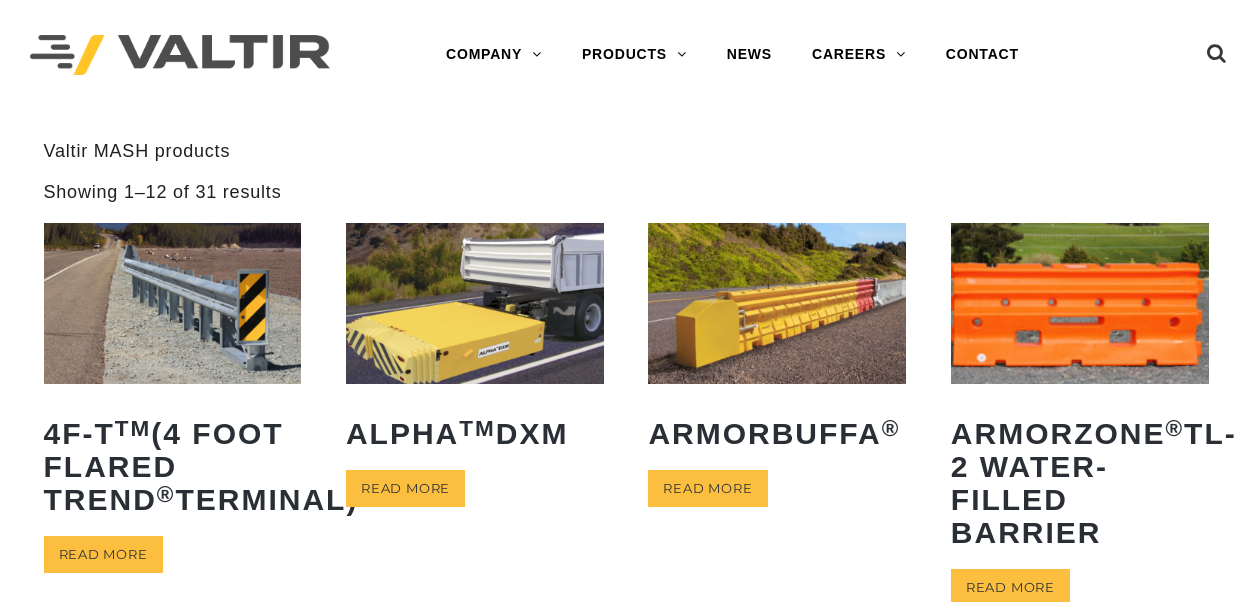 scroll, scrollTop: 0, scrollLeft: 0, axis: both 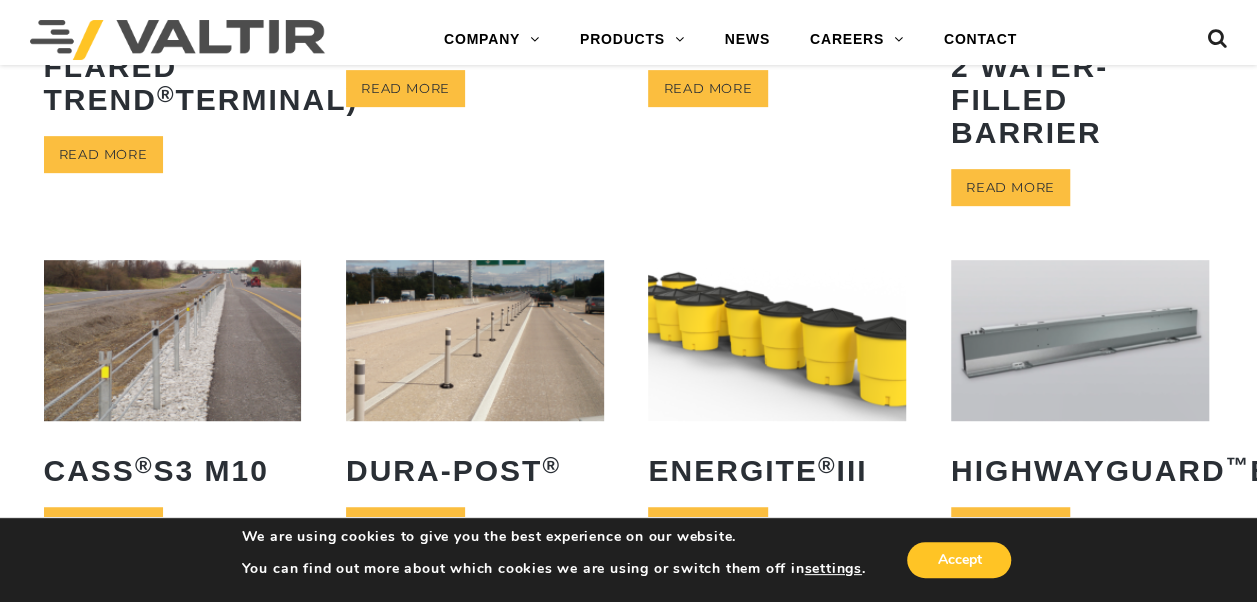 click at bounding box center (475, 340) 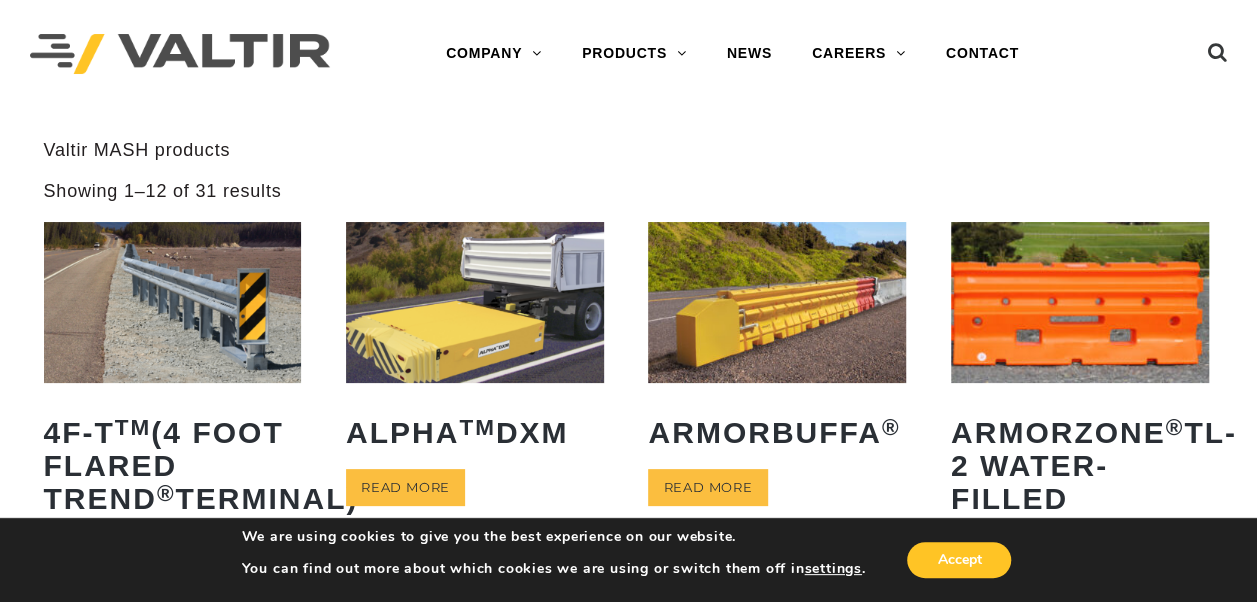 scroll, scrollTop: 0, scrollLeft: 0, axis: both 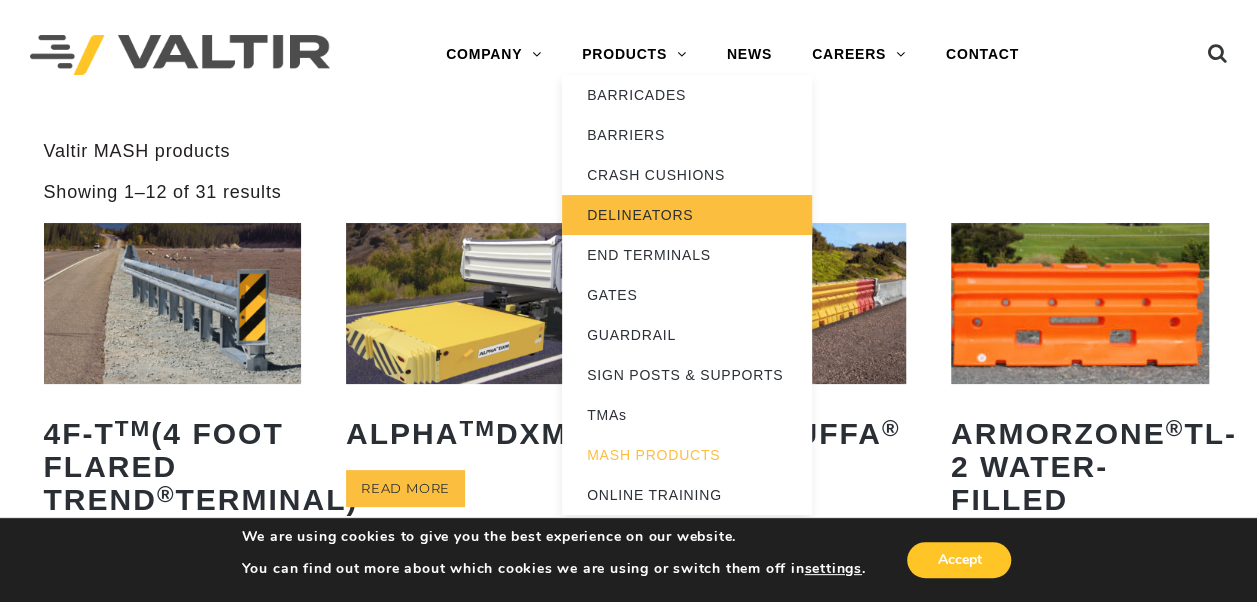click on "DELINEATORS" at bounding box center (687, 215) 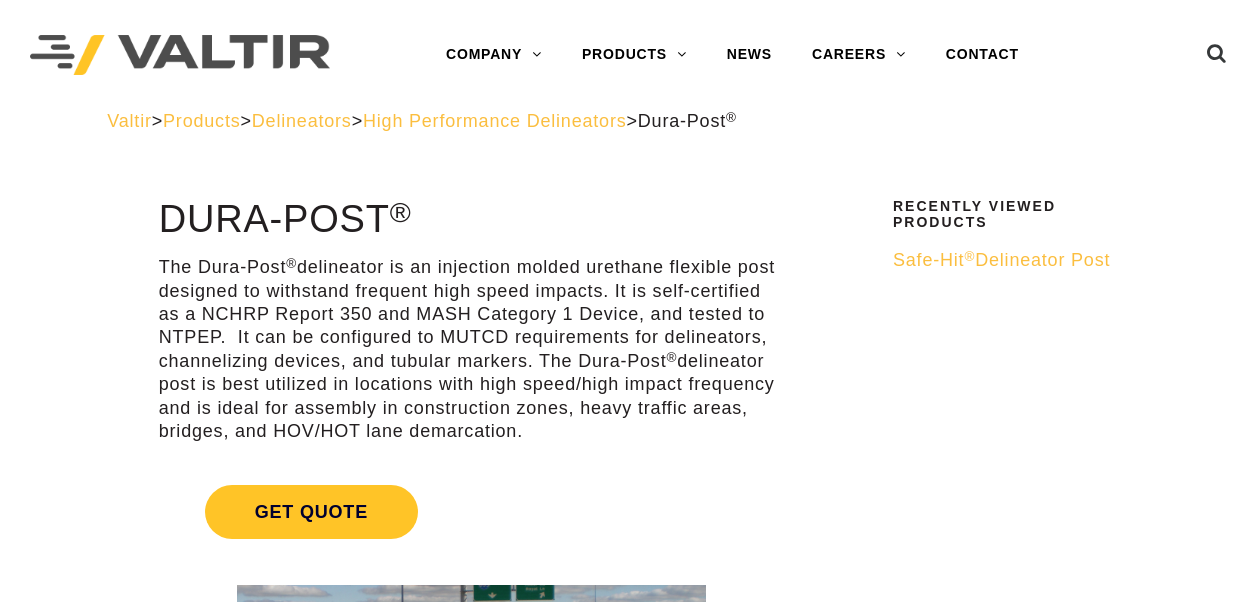 scroll, scrollTop: 0, scrollLeft: 0, axis: both 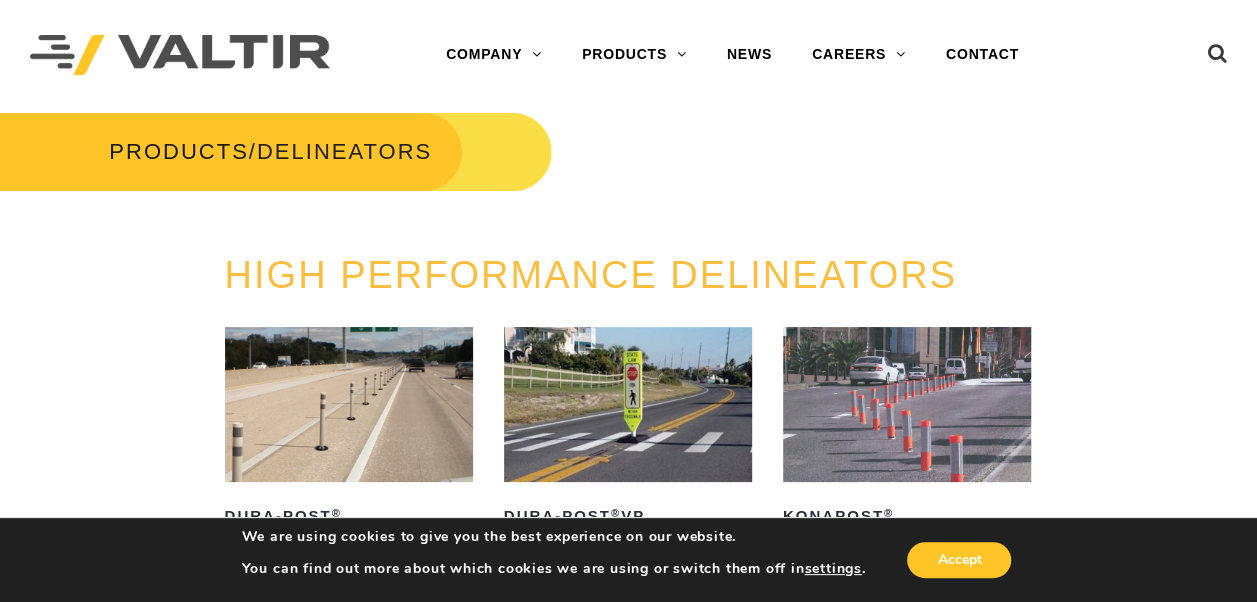 click at bounding box center [628, 404] 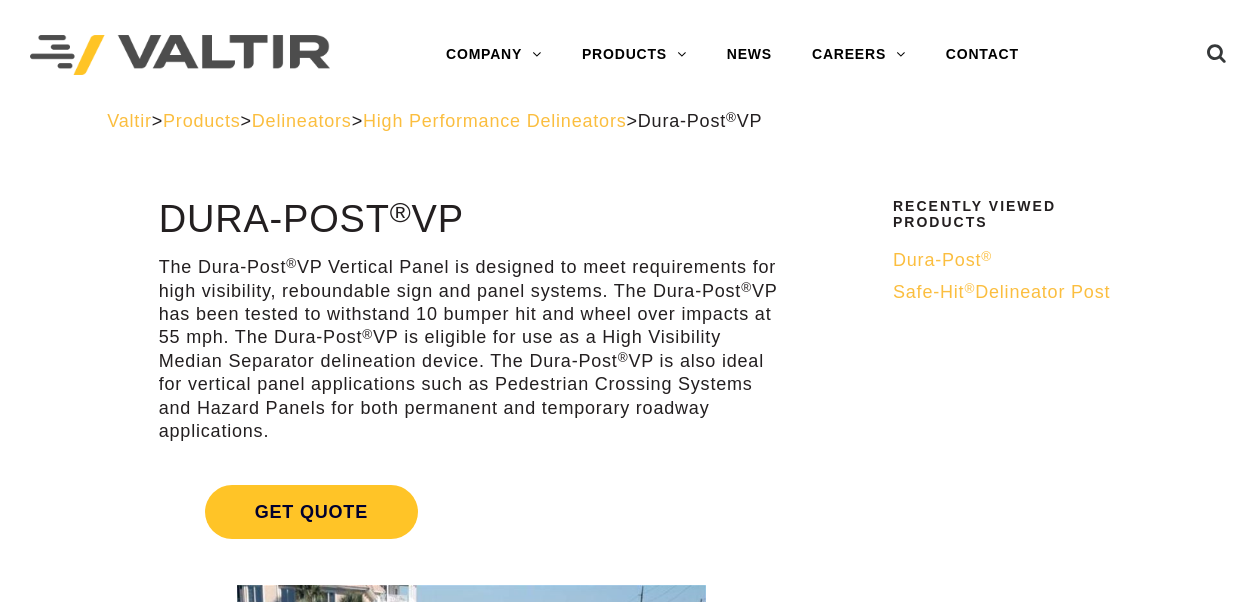 scroll, scrollTop: 0, scrollLeft: 0, axis: both 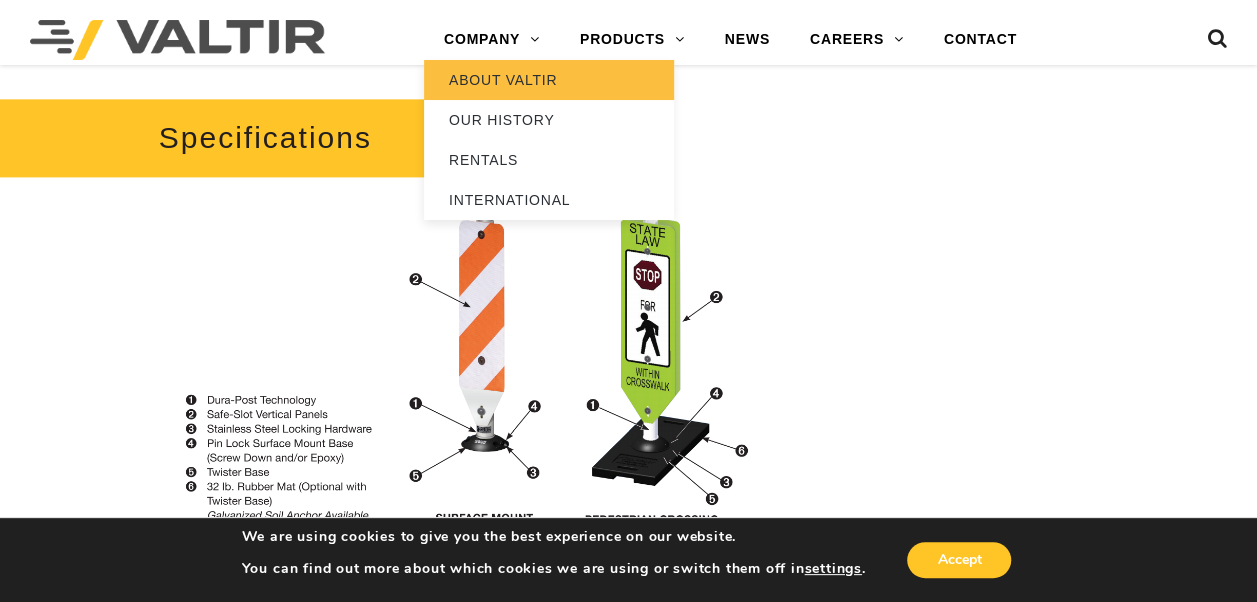 click on "ABOUT VALTIR" at bounding box center (549, 80) 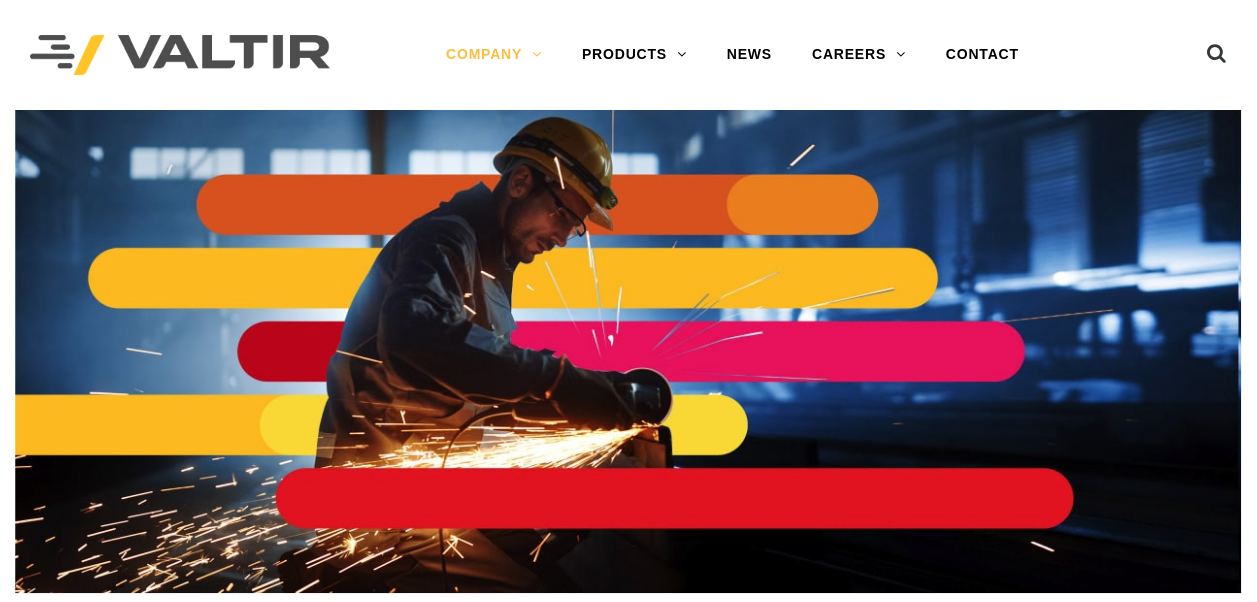 scroll, scrollTop: 0, scrollLeft: 0, axis: both 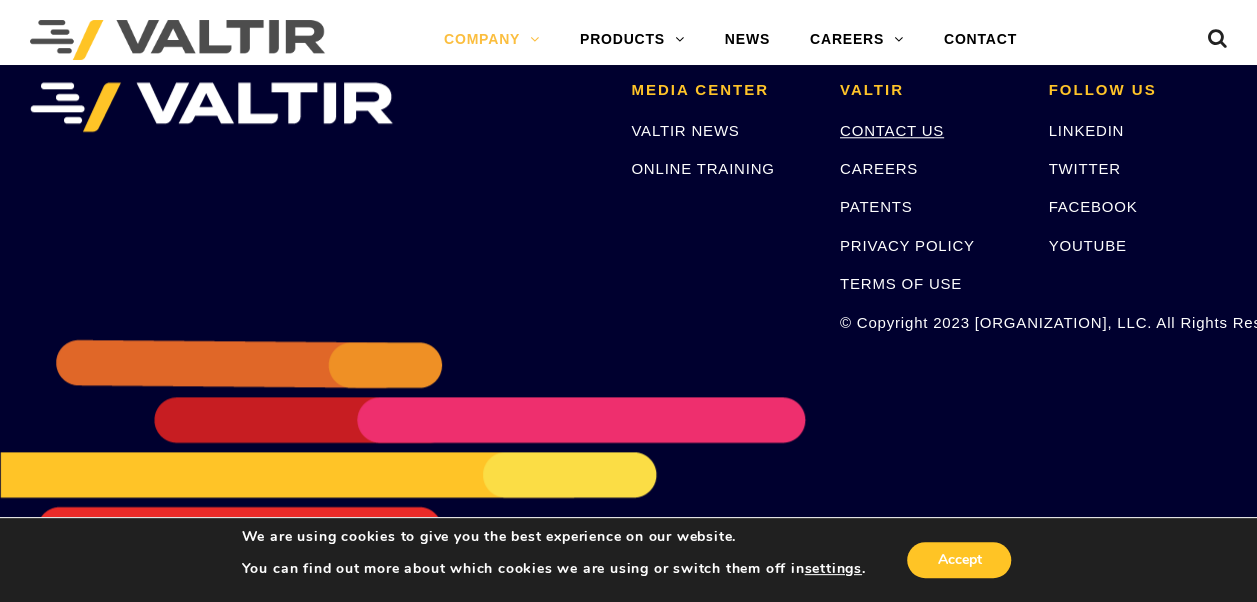click on "CONTACT US" at bounding box center (892, 272) 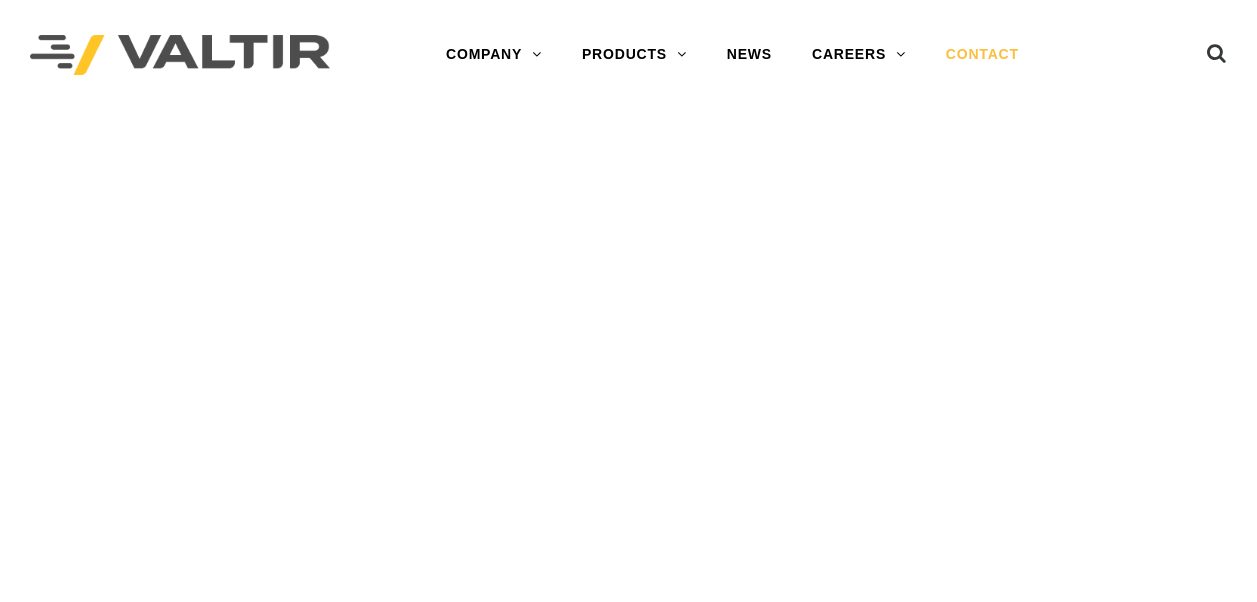 scroll, scrollTop: 0, scrollLeft: 0, axis: both 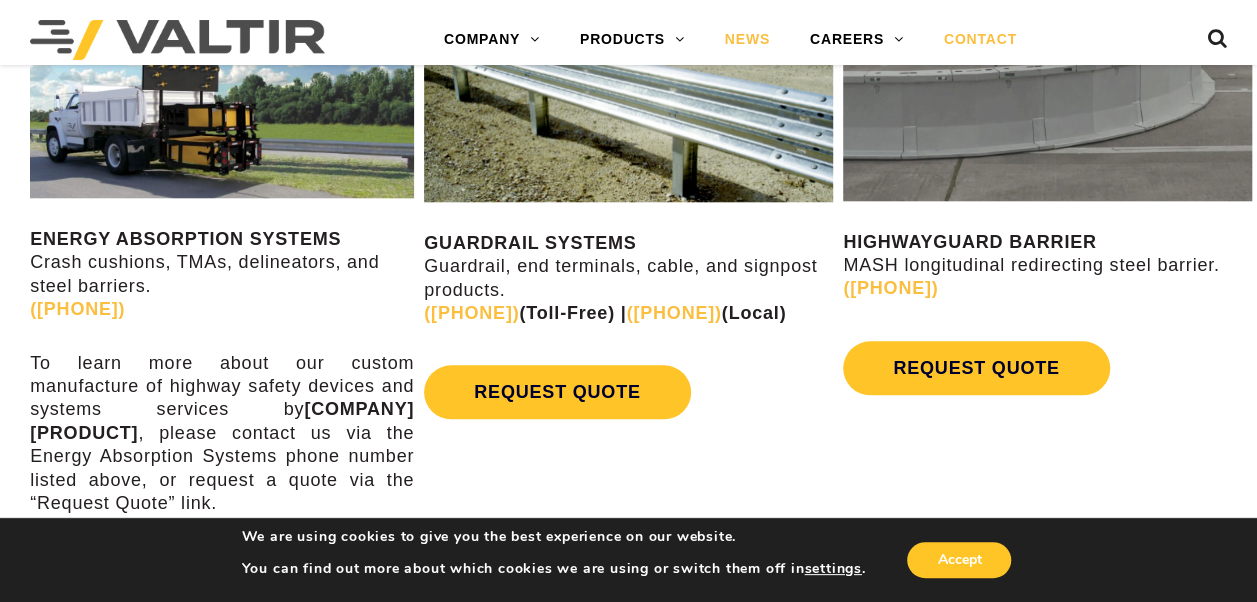 click on "NEWS" at bounding box center (747, 40) 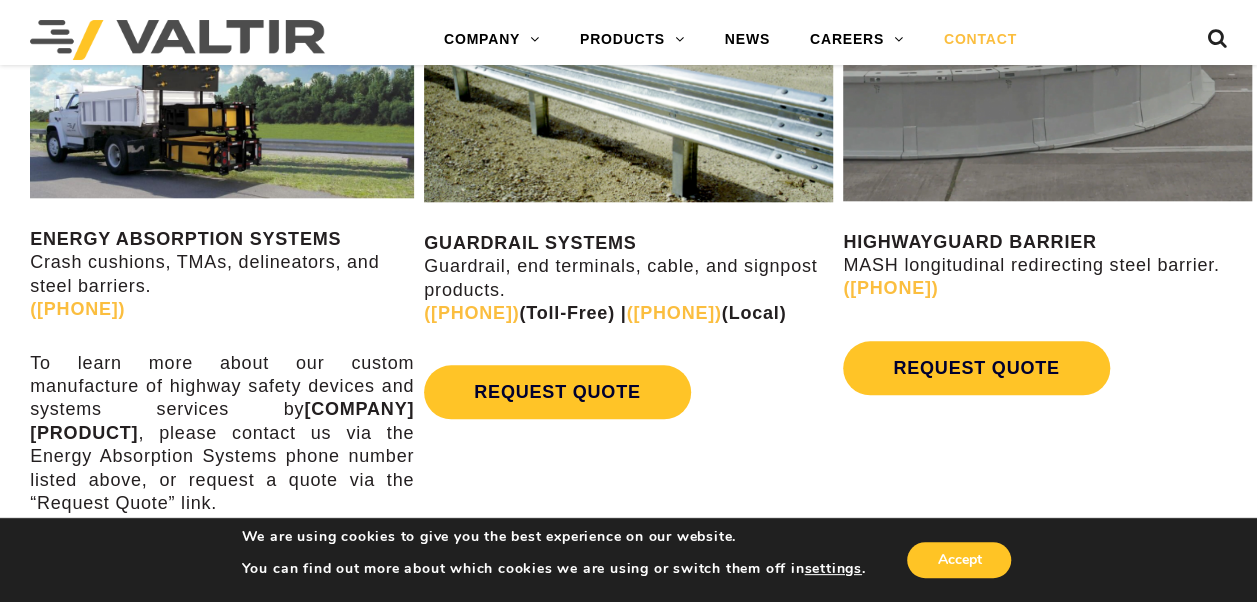 drag, startPoint x: 735, startPoint y: 421, endPoint x: 747, endPoint y: 421, distance: 12 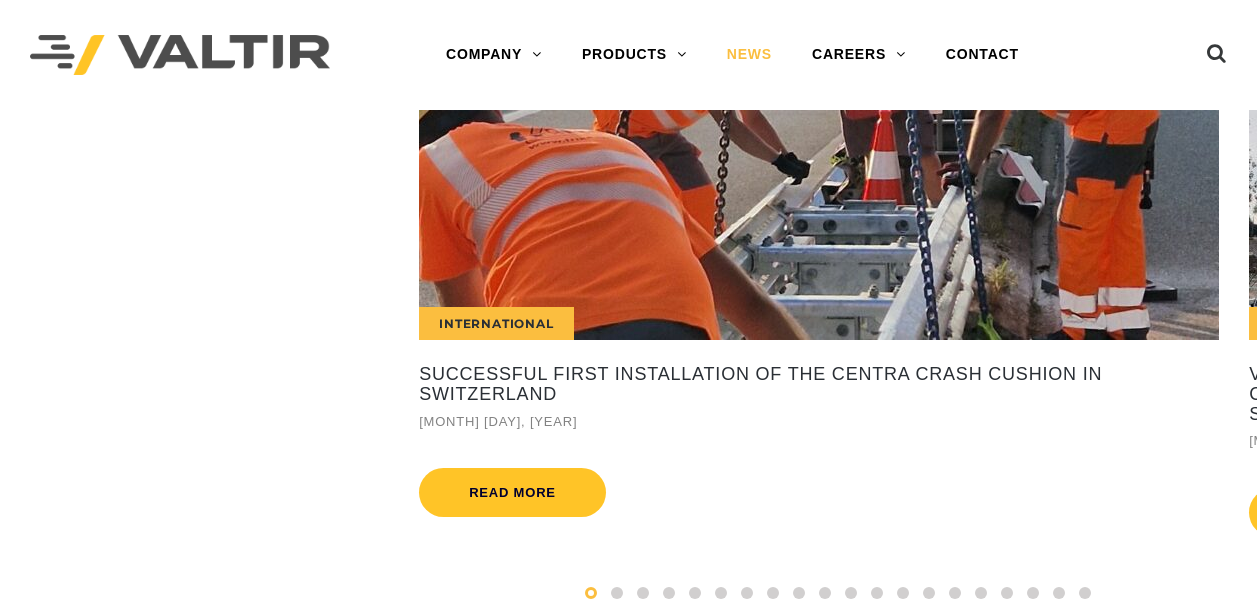 scroll, scrollTop: 0, scrollLeft: 0, axis: both 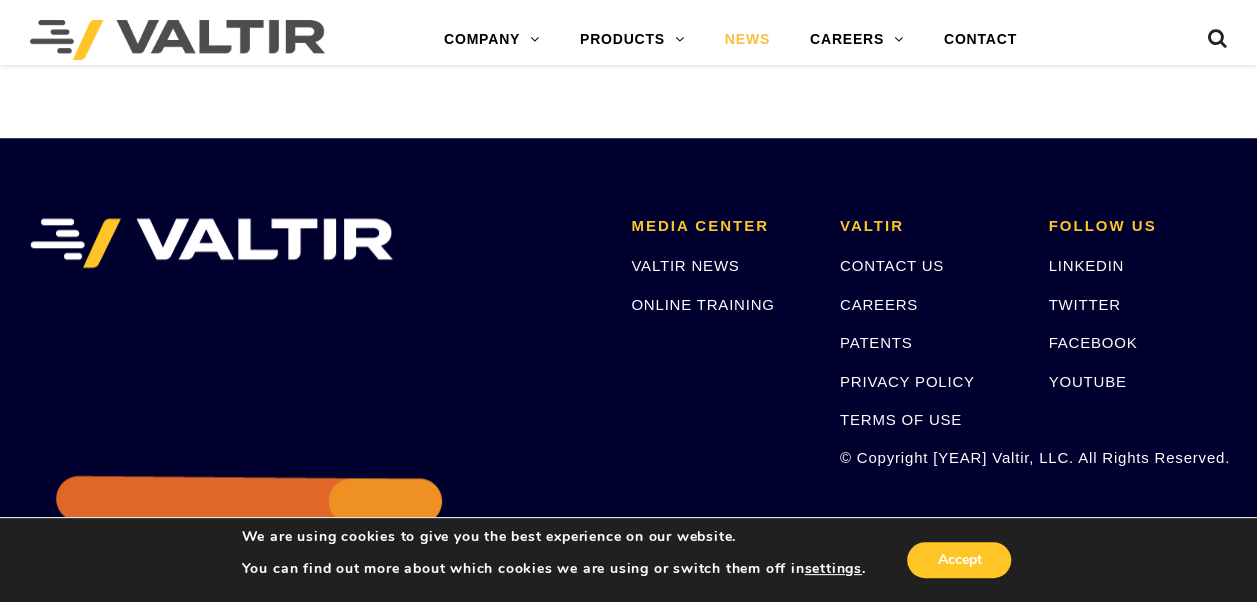 drag, startPoint x: 728, startPoint y: 415, endPoint x: 739, endPoint y: 409, distance: 12.529964 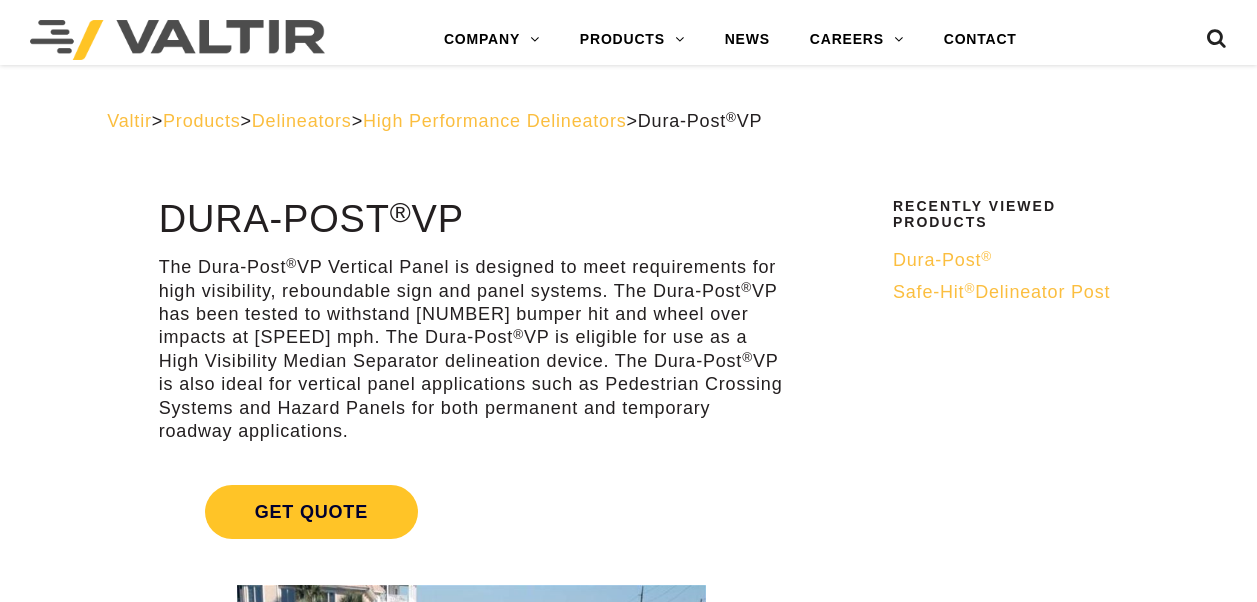 scroll, scrollTop: 1297, scrollLeft: 0, axis: vertical 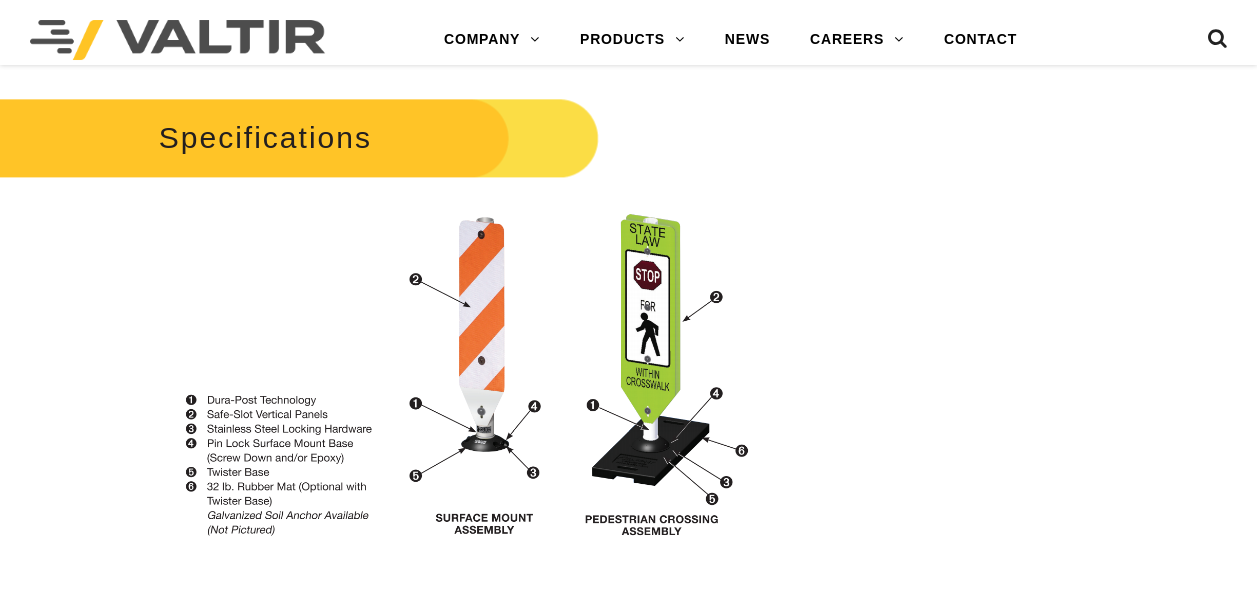 drag, startPoint x: 754, startPoint y: 430, endPoint x: 743, endPoint y: 431, distance: 11.045361 